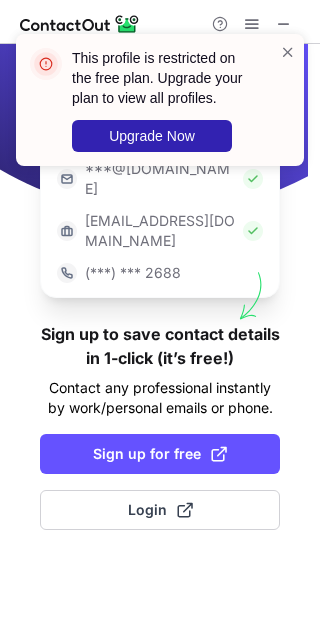 scroll, scrollTop: 0, scrollLeft: 0, axis: both 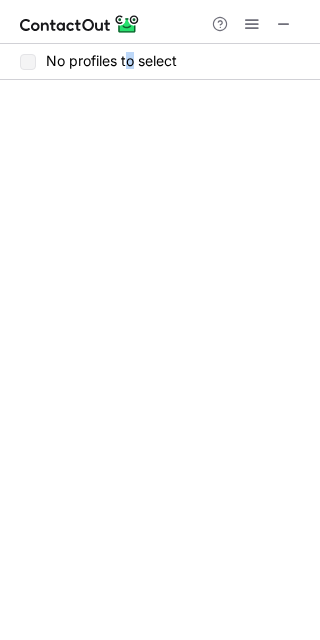 click on "No profiles to select" at bounding box center [160, 342] 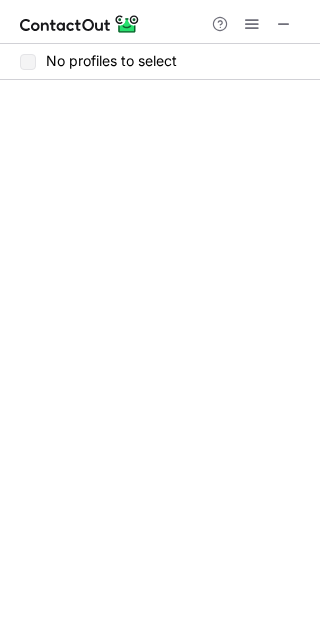 click on "No profiles to select" at bounding box center (160, 342) 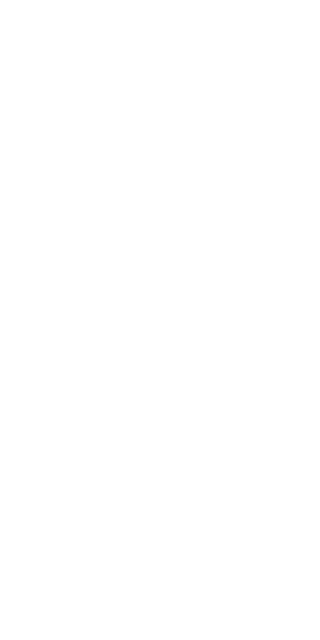 scroll, scrollTop: 0, scrollLeft: 0, axis: both 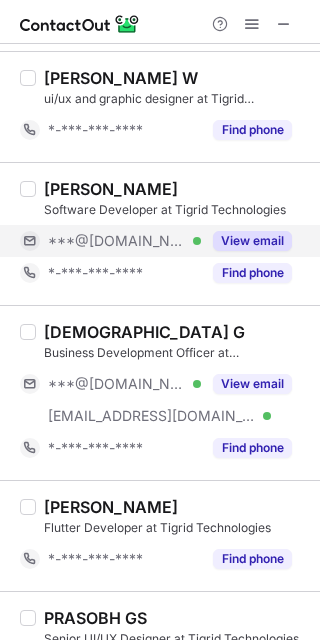 click on "View email" at bounding box center [252, 241] 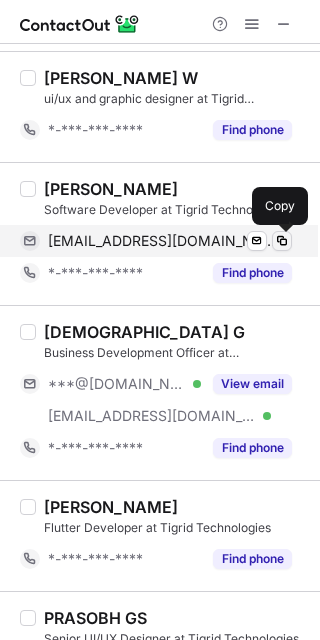 click at bounding box center [282, 241] 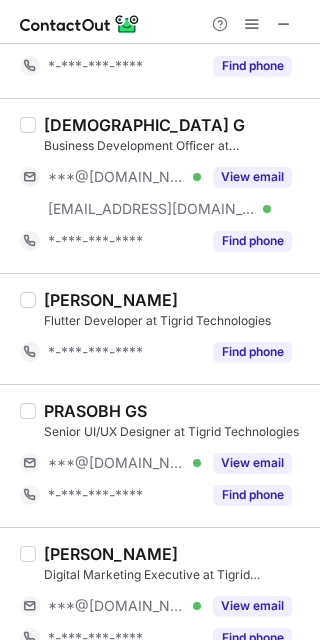 scroll, scrollTop: 1375, scrollLeft: 0, axis: vertical 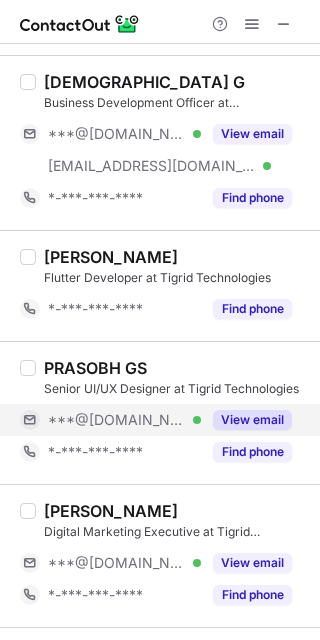 click on "View email" at bounding box center (252, 420) 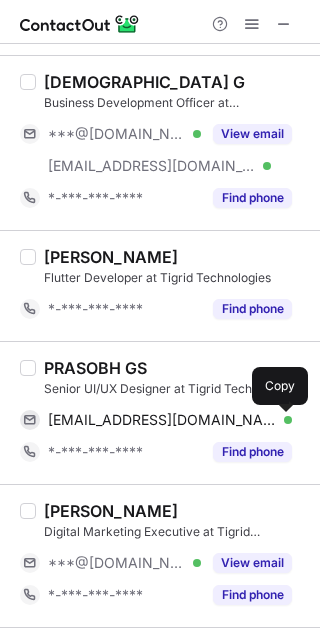 click at bounding box center (282, 420) 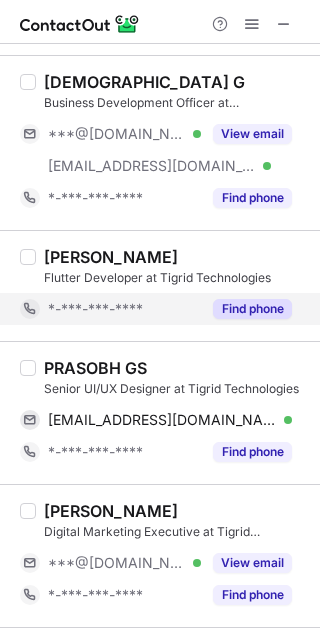 scroll, scrollTop: 1500, scrollLeft: 0, axis: vertical 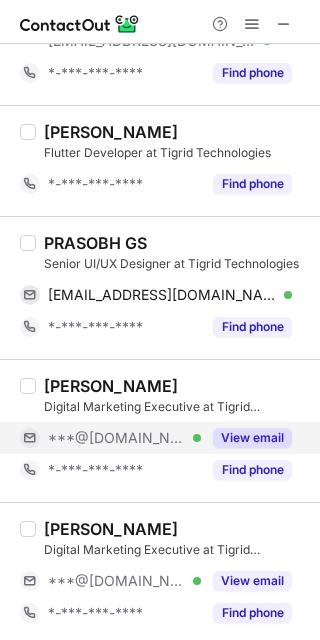 click on "View email" at bounding box center (252, 438) 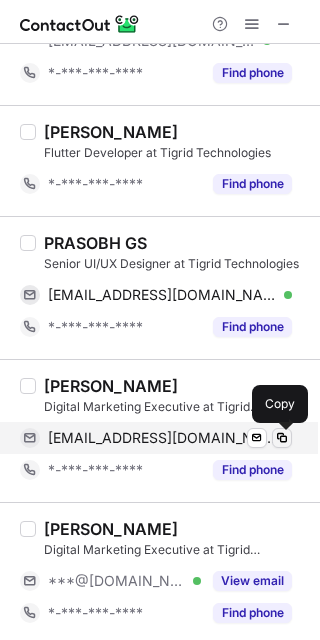 click at bounding box center (282, 438) 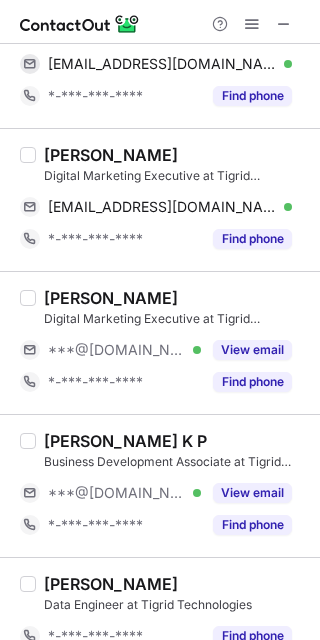 scroll, scrollTop: 1750, scrollLeft: 0, axis: vertical 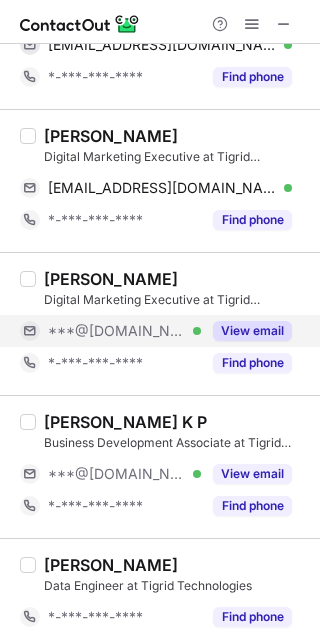 click on "View email" at bounding box center (252, 331) 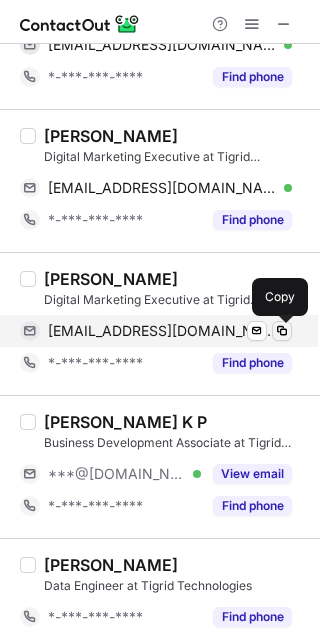 click at bounding box center [282, 331] 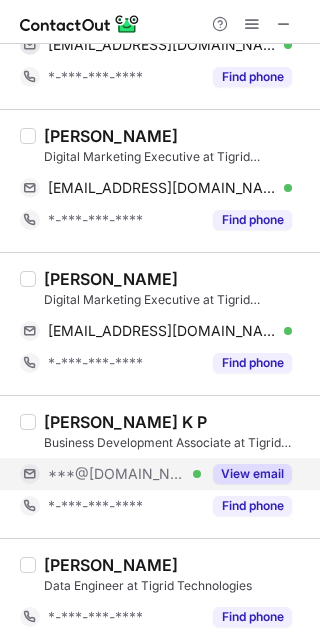 click on "View email" at bounding box center [252, 474] 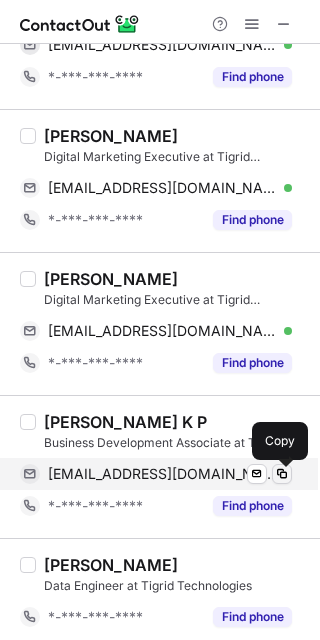 click at bounding box center (282, 474) 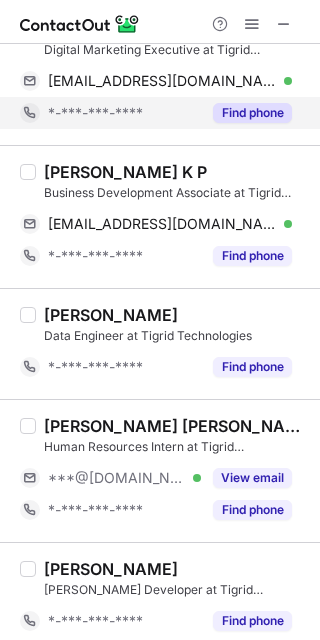 scroll, scrollTop: 2125, scrollLeft: 0, axis: vertical 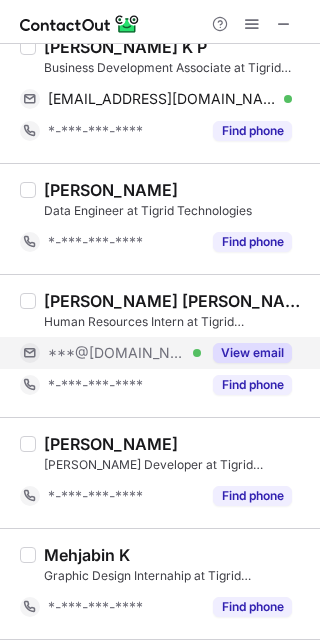 click on "View email" at bounding box center [252, 353] 